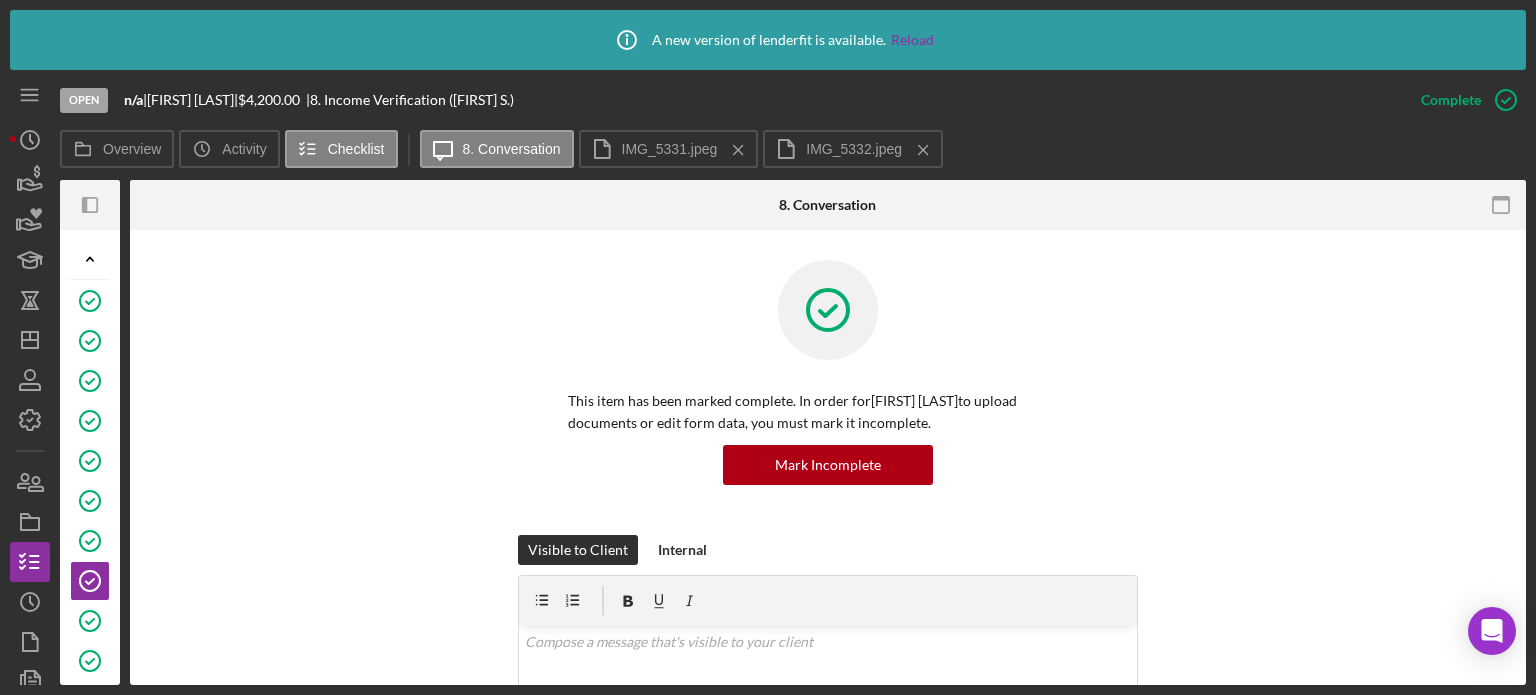 scroll, scrollTop: 0, scrollLeft: 0, axis: both 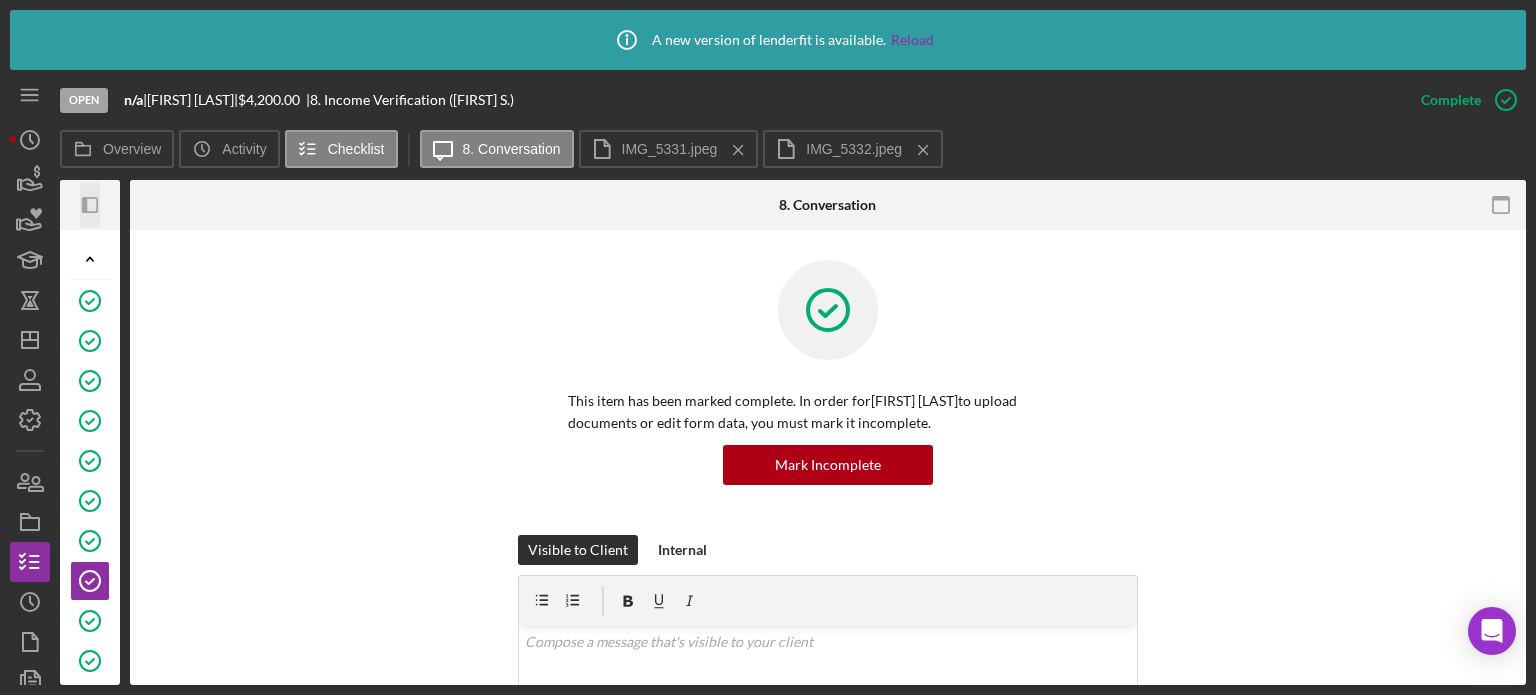 click on "Icon/Panel Side Expand" 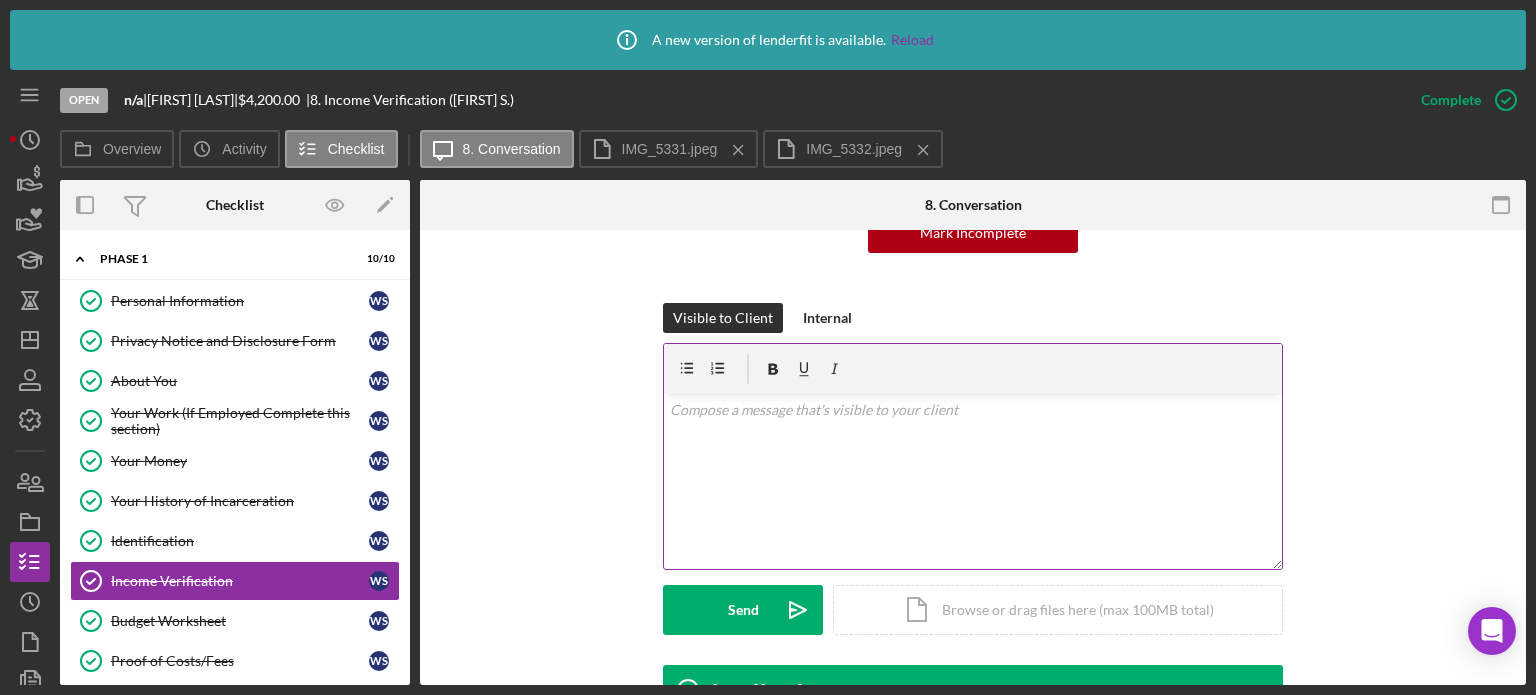 scroll, scrollTop: 300, scrollLeft: 0, axis: vertical 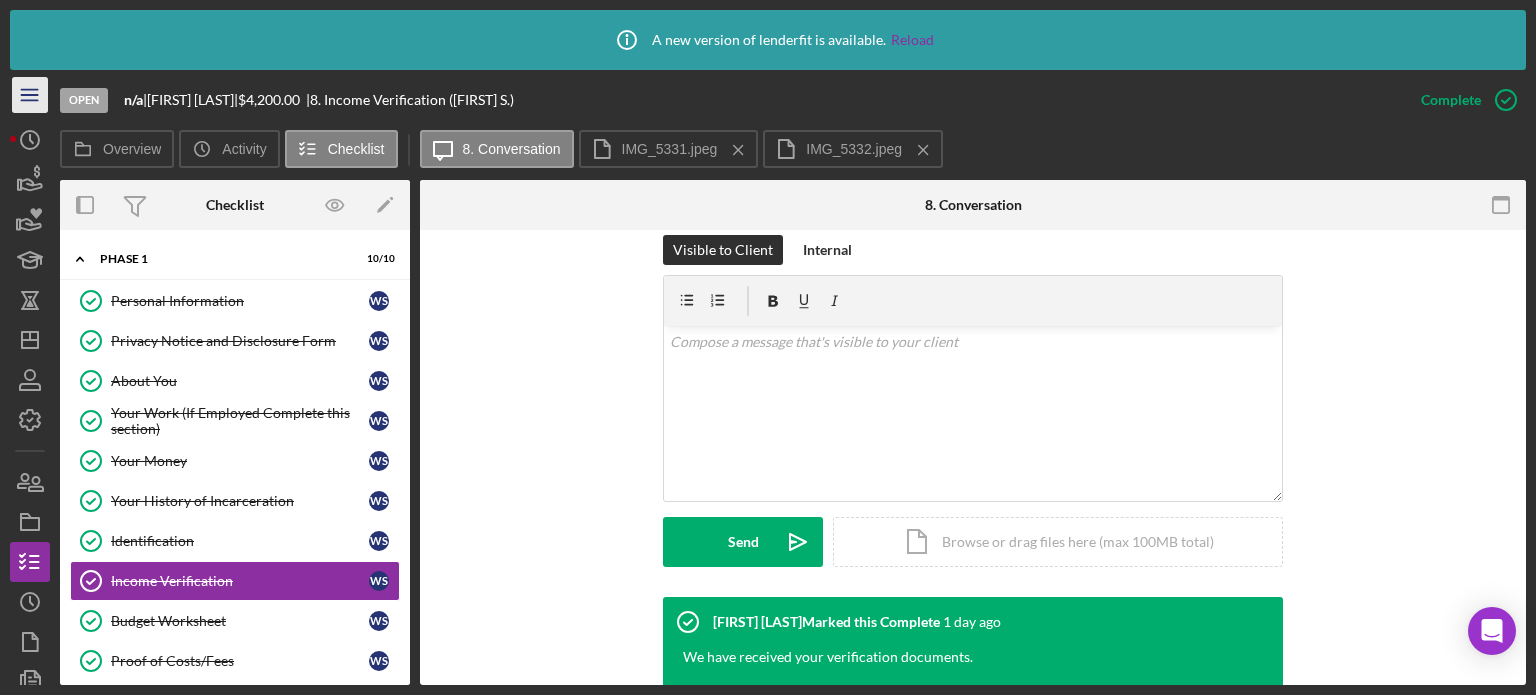 click on "Icon/Menu Icon/Dashboard Dashboard Navigation Divider Mobile Checklist Navigation Divider Mobile Income Verification  8 Icon/Message Icon/Overflow Call Wayne  Complete Mark Incomplete Mark Incomplete  Project Overview Icon/Link   Copy File Request Link  Chat with Support Icon/Menu Close  Close Call Wayne  Complete Mark Incomplete Mark Incomplete  Project Overview Icon/Link   Copy File Request Link  Chat with Support Icon/History Activity Loans Grants Educational Long-Term Icon/Dashboard Dashboard Clients Product Templates People Project Overview Checklist Icon/History History Documents Document Templates Icon/User Photo MJ Meagan Jordan Icon/Overflow Account Settings Organization Settings Permissions Chat with Support Support Articles Logout Icon/Menu Close  Close Account Settings Organization Settings Permissions Chat with Support Support Articles Logout" at bounding box center (35, 377) 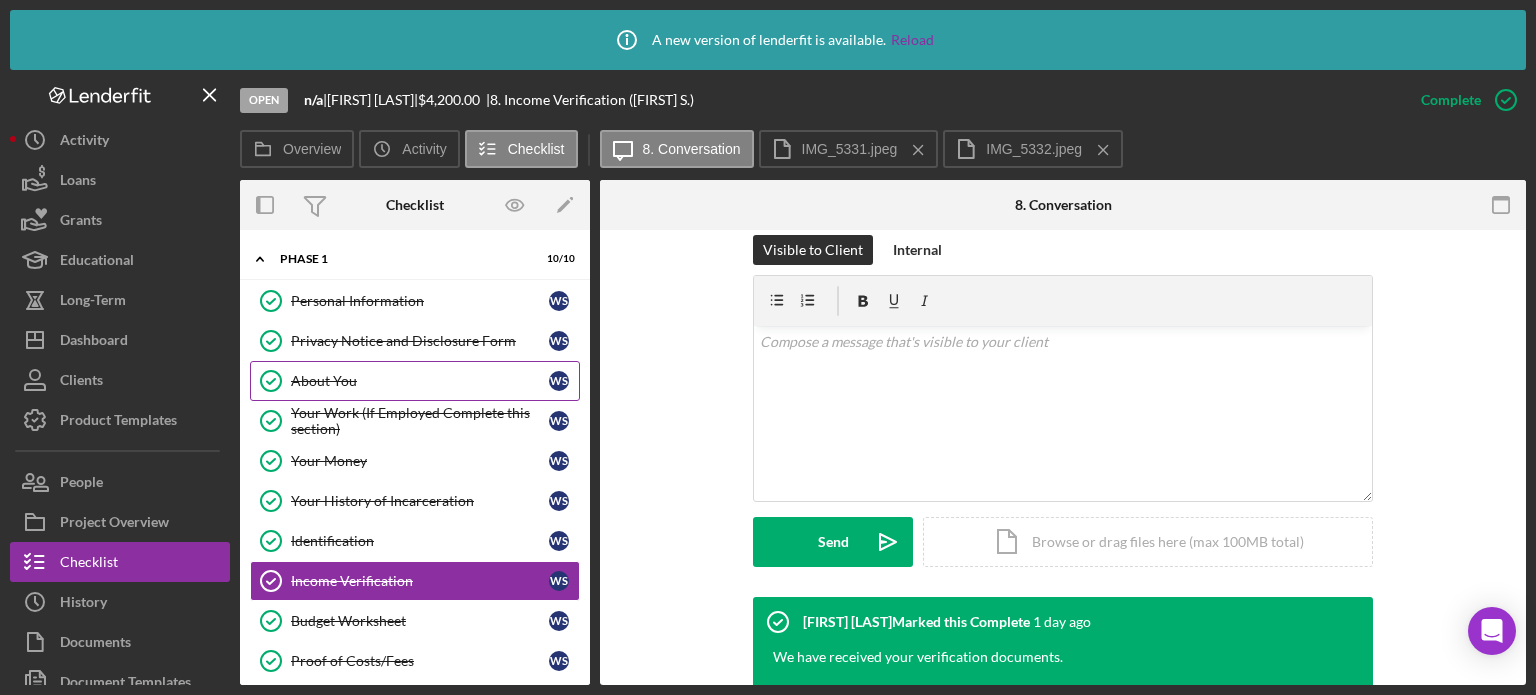 click on "About You" at bounding box center [420, 381] 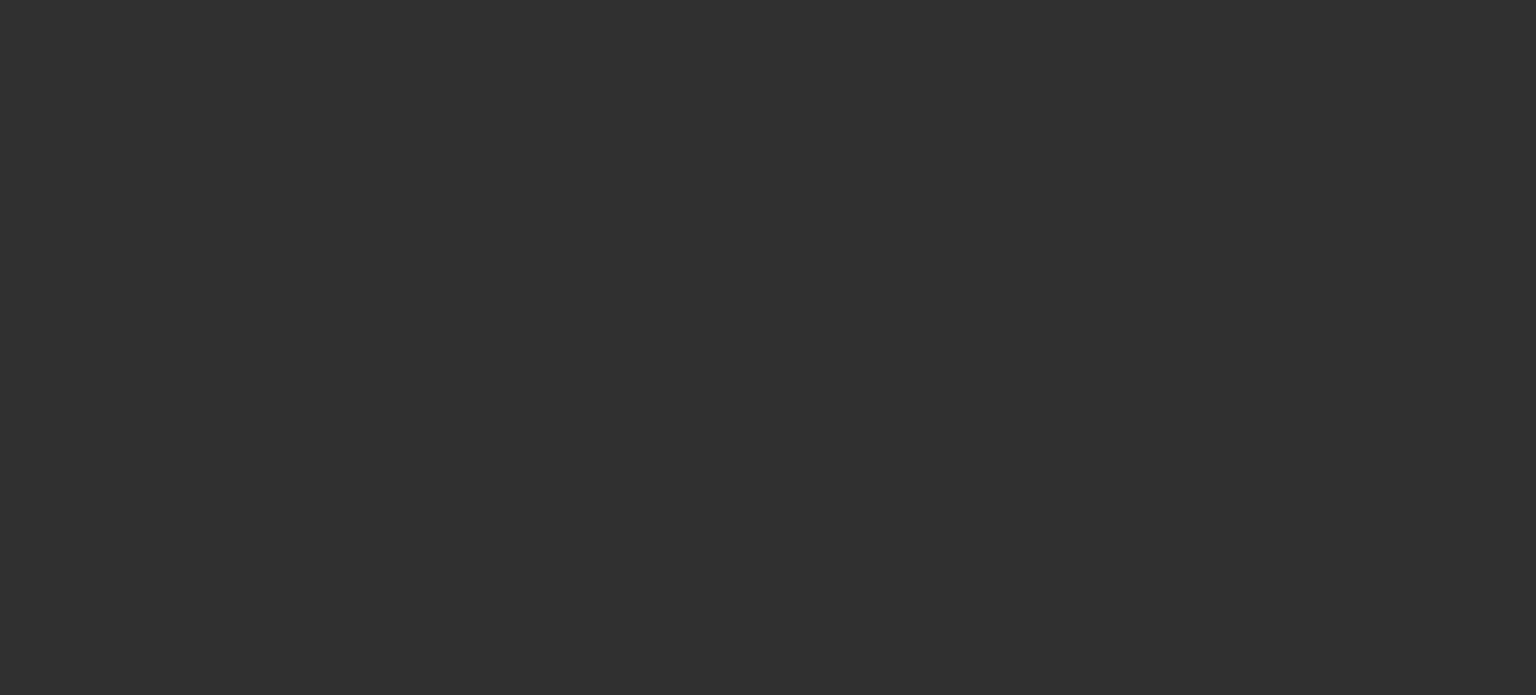 scroll, scrollTop: 0, scrollLeft: 0, axis: both 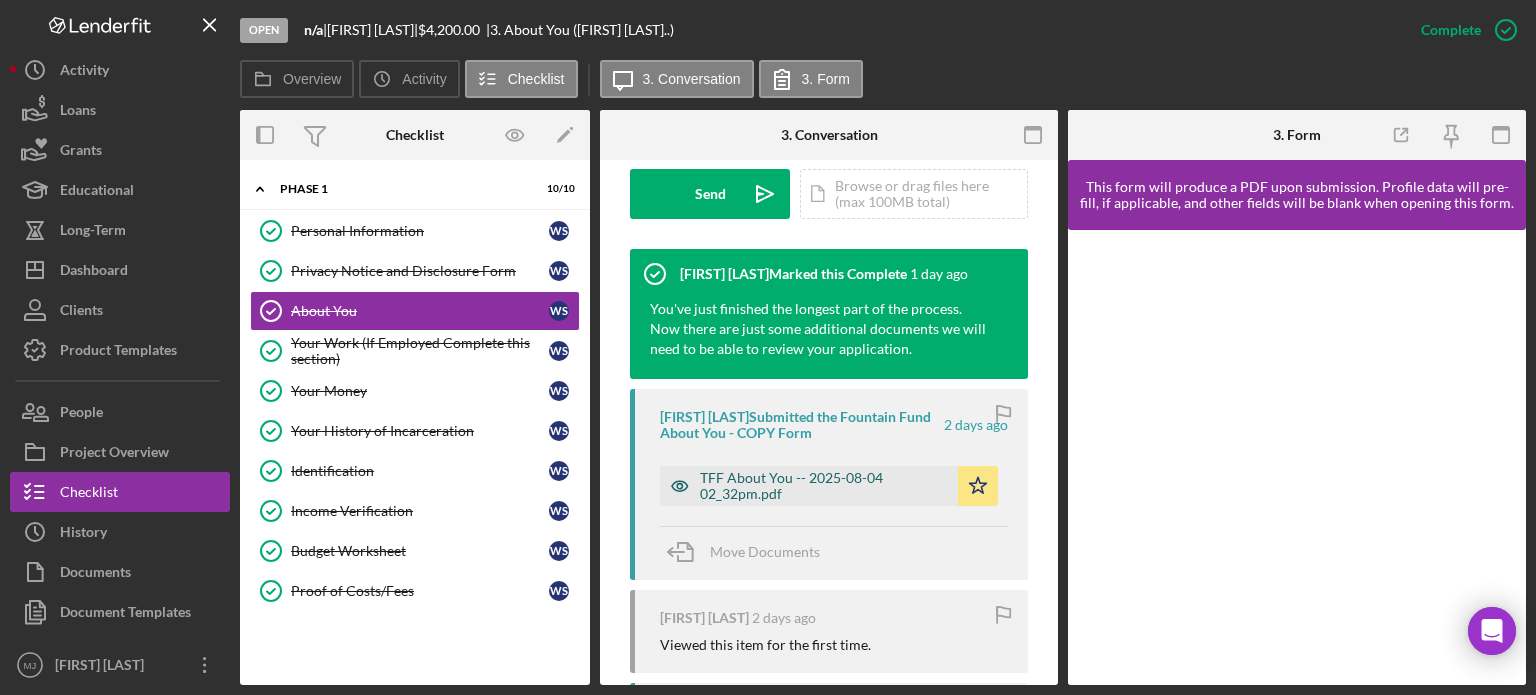 click on "TFF About You -- 2025-08-04 02_32pm.pdf" at bounding box center (824, 486) 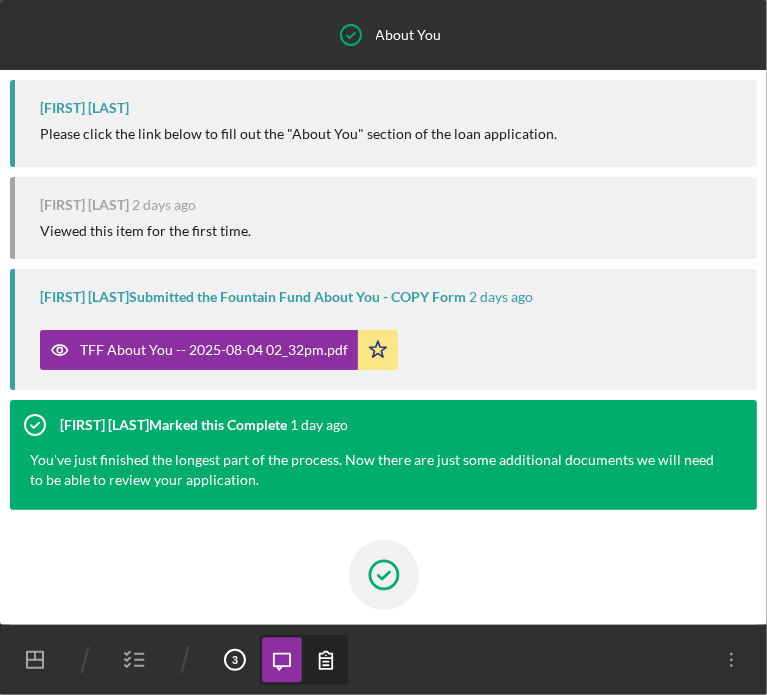 scroll, scrollTop: 170, scrollLeft: 0, axis: vertical 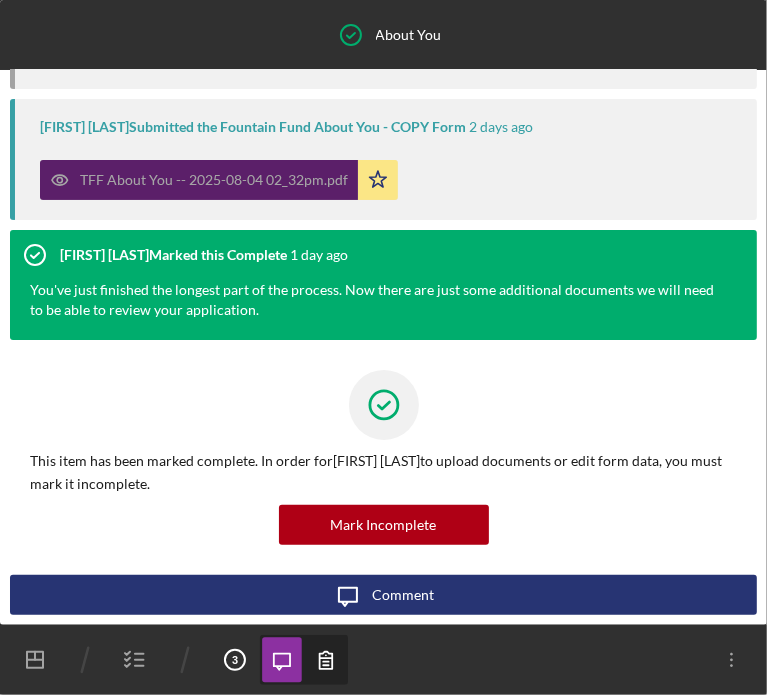 click on "TFF About You -- 2025-08-04 02_32pm.pdf" at bounding box center [199, 180] 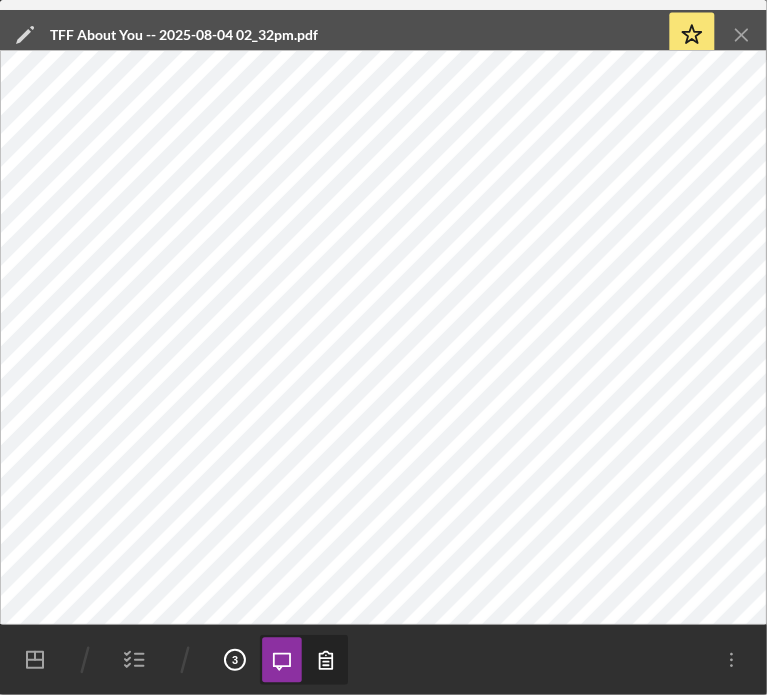 click on "Icon/Menu Close" 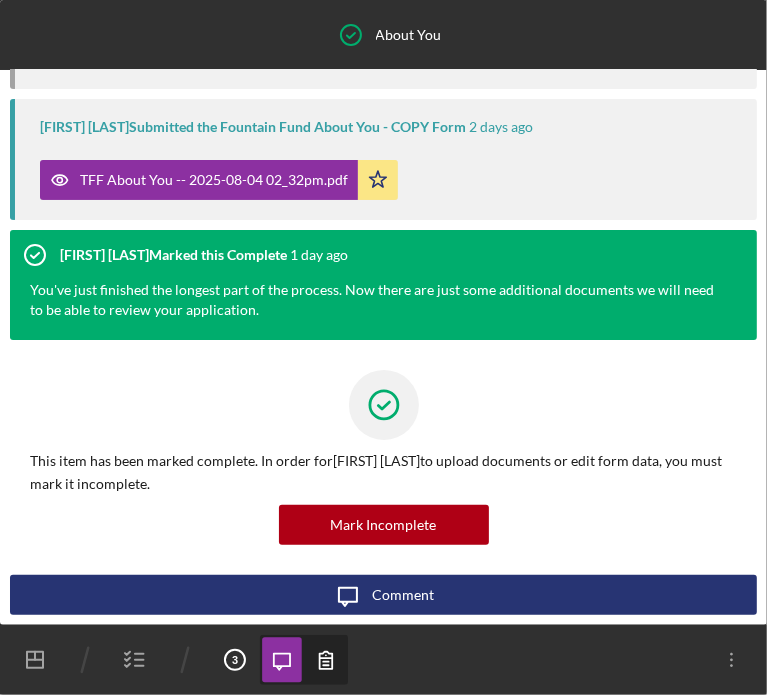 click 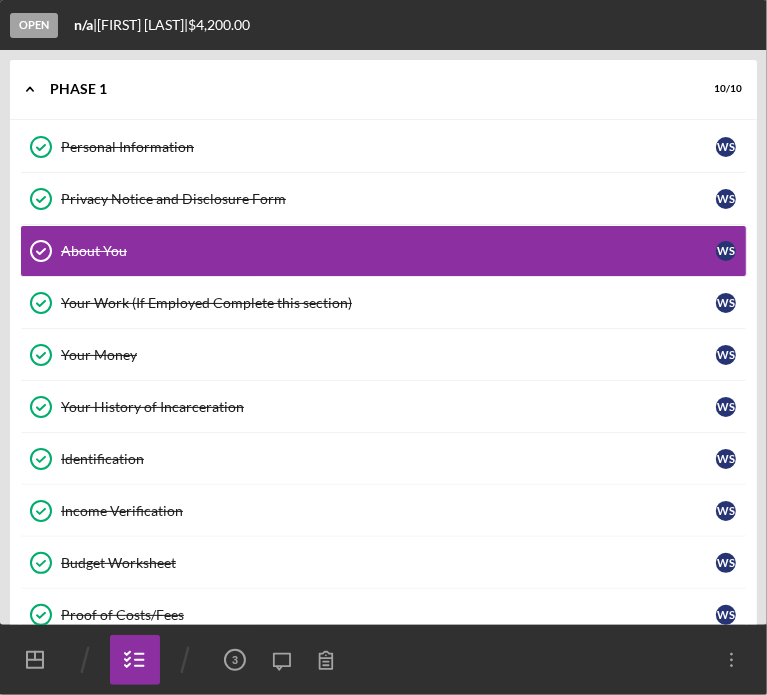 click 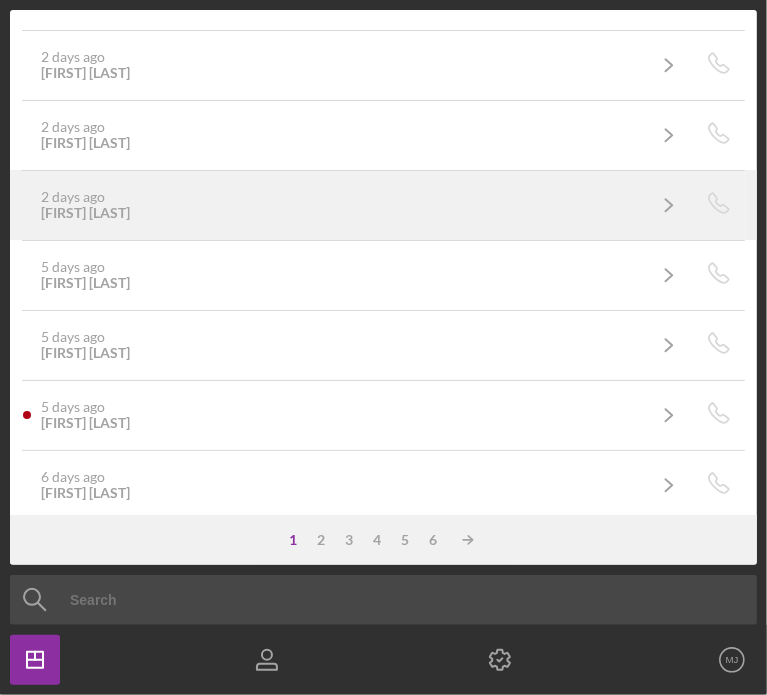 scroll, scrollTop: 200, scrollLeft: 0, axis: vertical 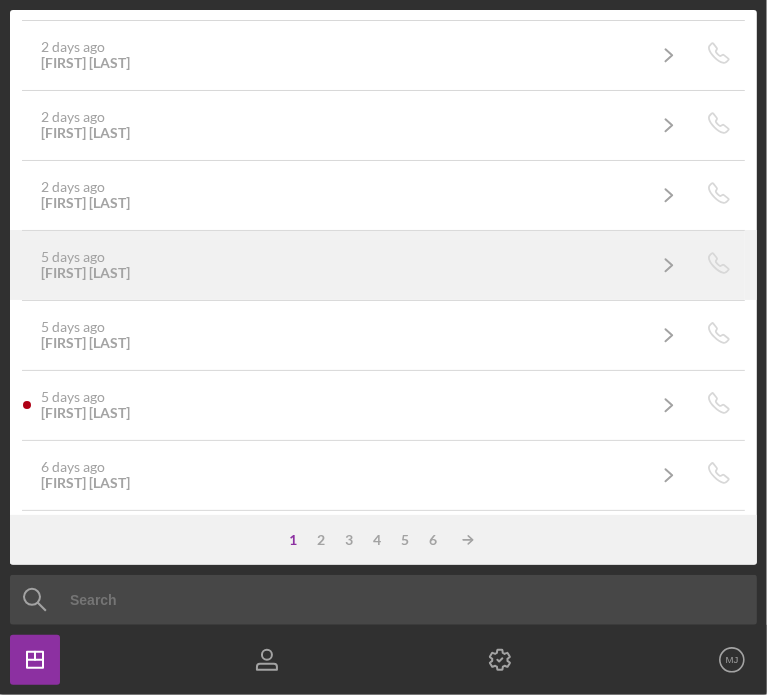 click on "5 days ago [FIRST] [LAST]" at bounding box center [342, 265] 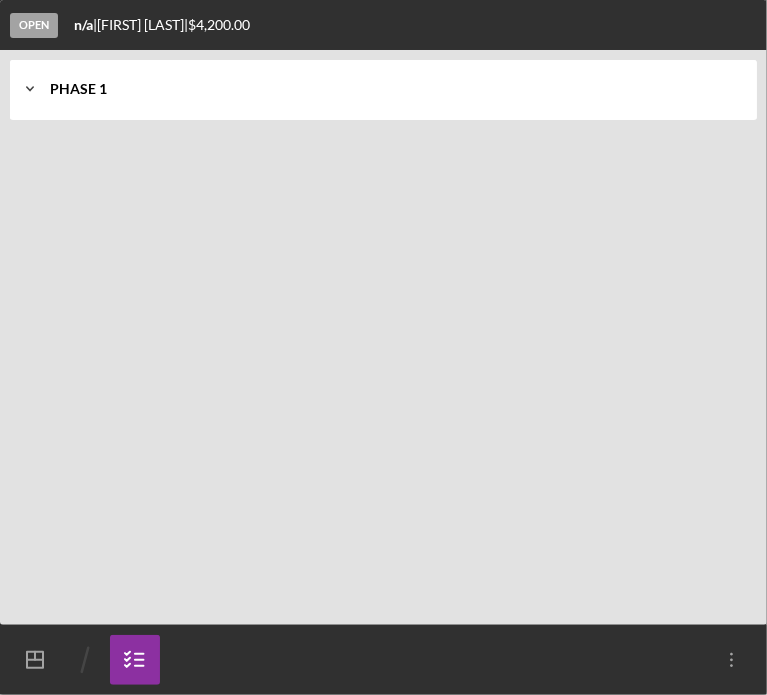 click on "Icon/Expander Phase 1 10 / 10" at bounding box center [383, 89] 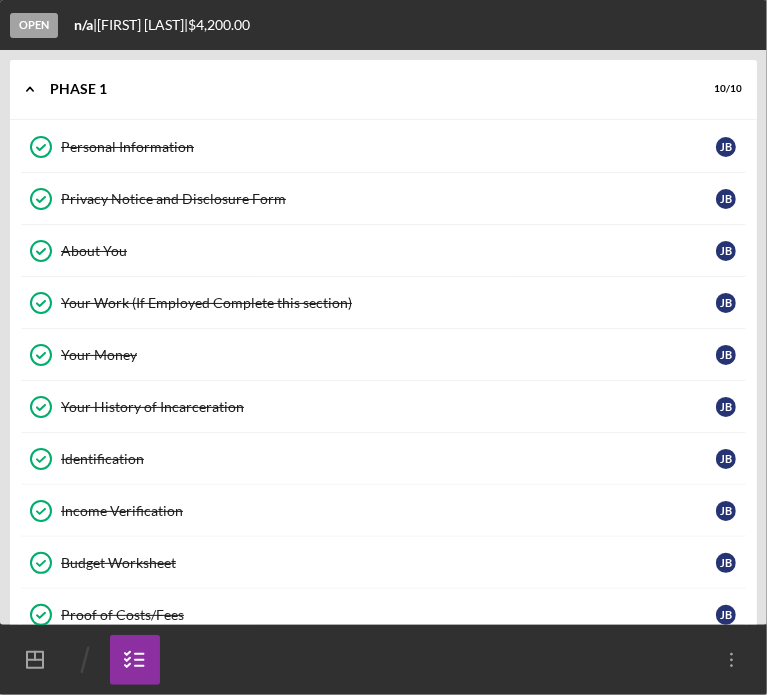 click on "About You" at bounding box center [388, 251] 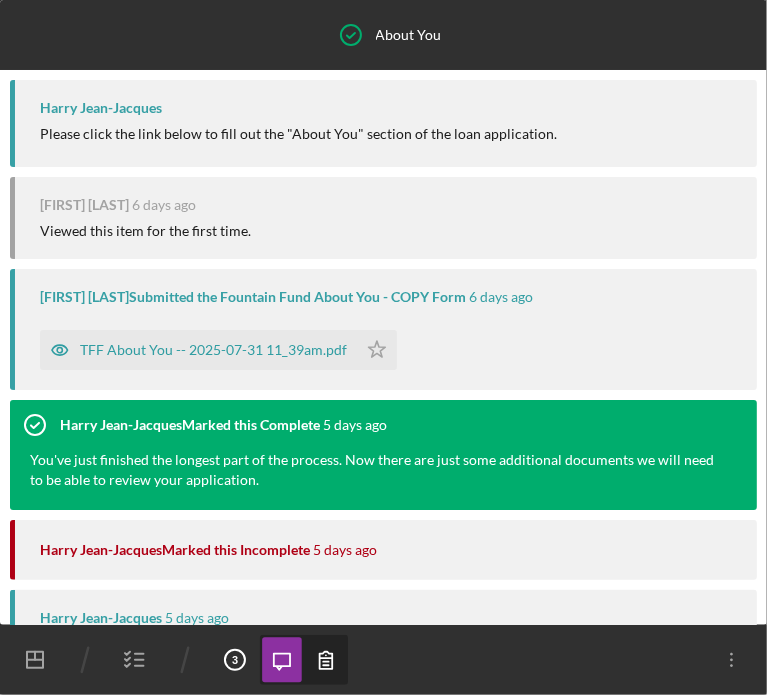 scroll, scrollTop: 589, scrollLeft: 0, axis: vertical 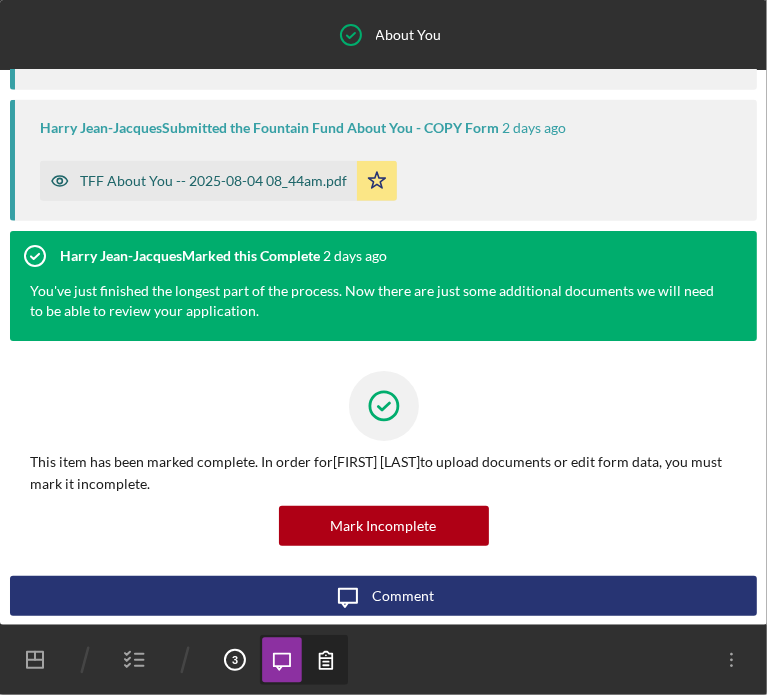click on "TFF About You -- 2025-08-04 08_44am.pdf" at bounding box center [198, 181] 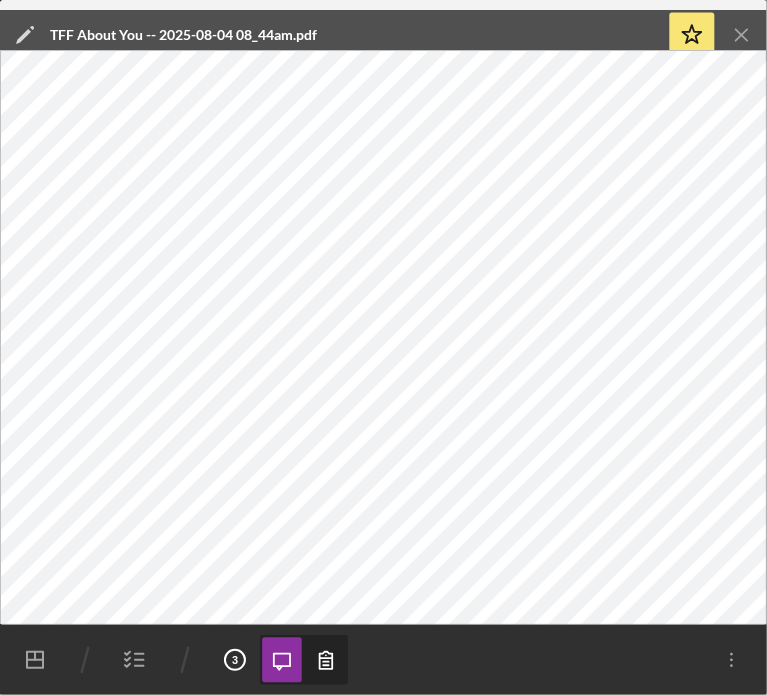 click 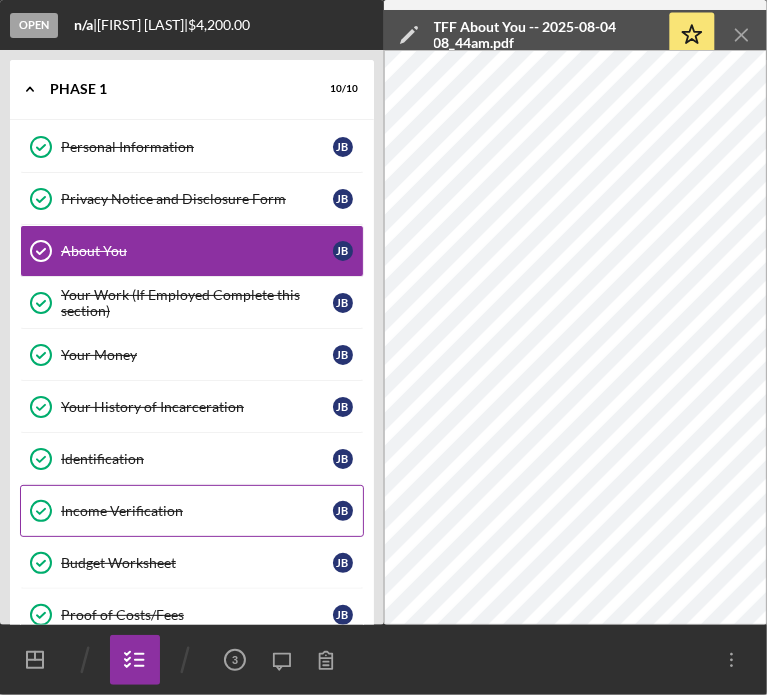 click on "Income Verification" at bounding box center [197, 511] 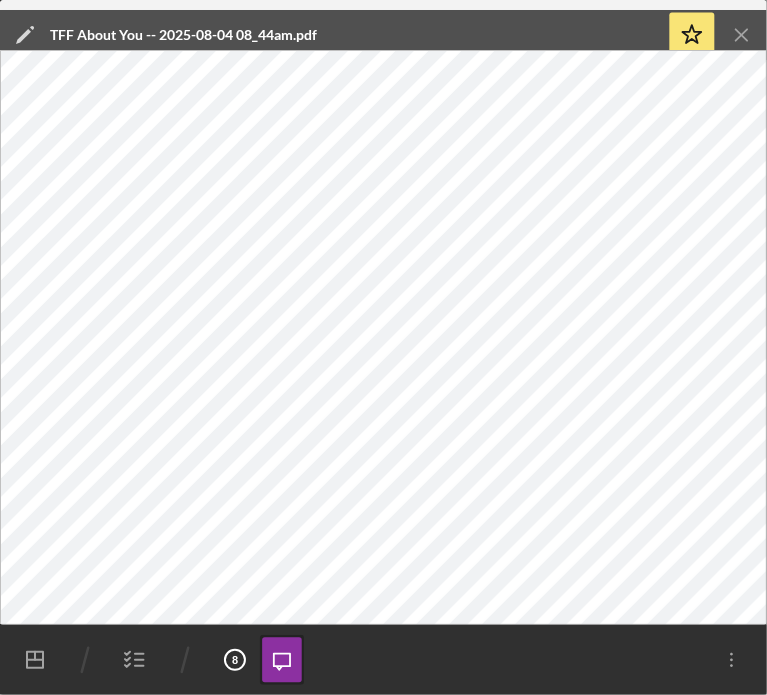 click on "Icon/Menu Close" 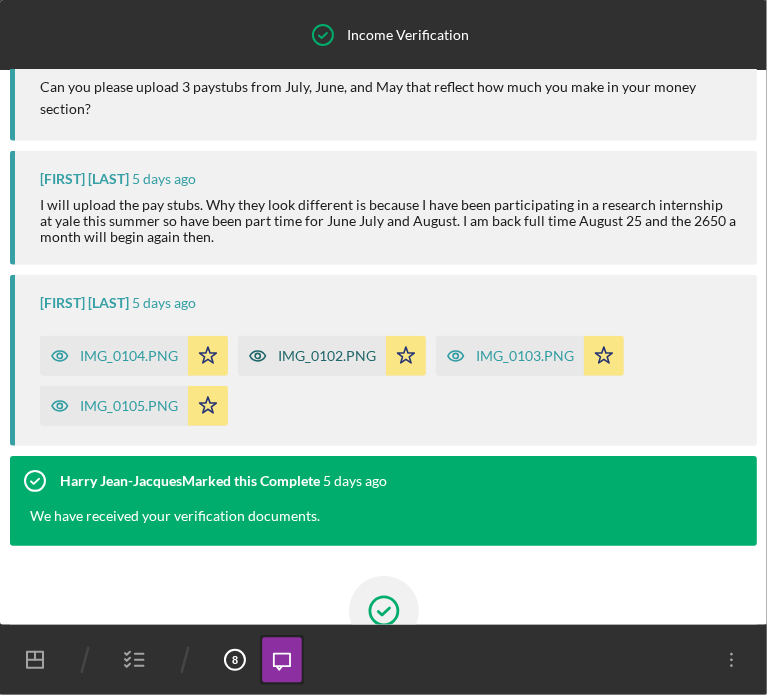 scroll, scrollTop: 578, scrollLeft: 0, axis: vertical 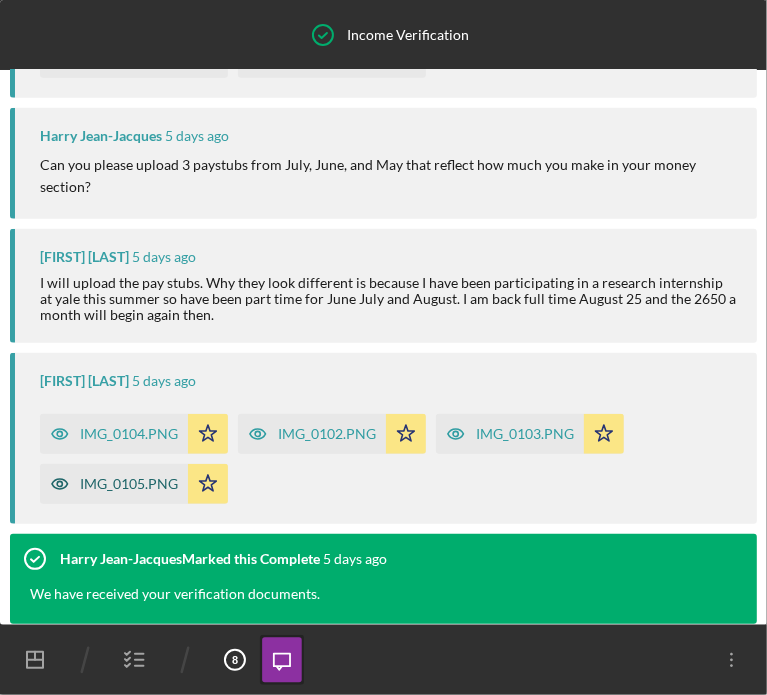 click on "IMG_0105.PNG" at bounding box center [129, 484] 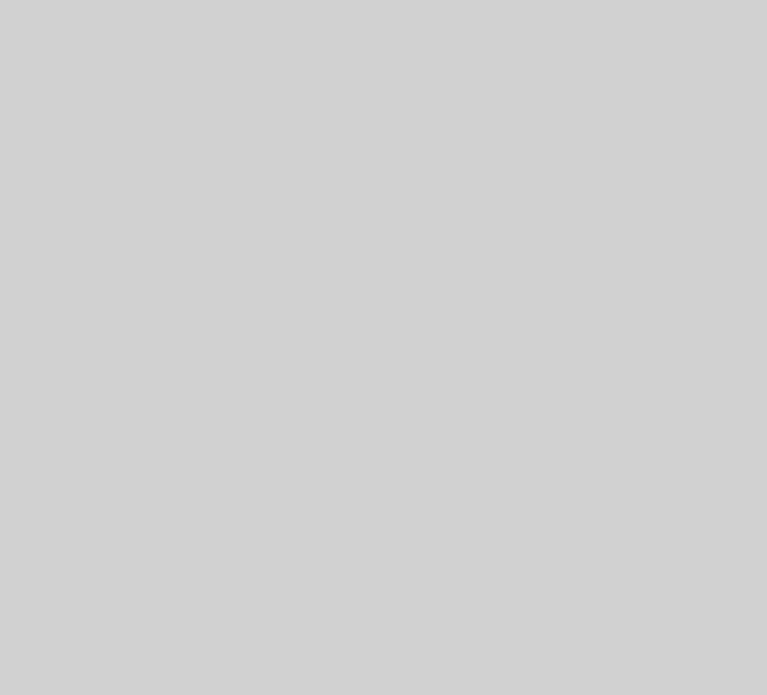 click at bounding box center (383, 337) 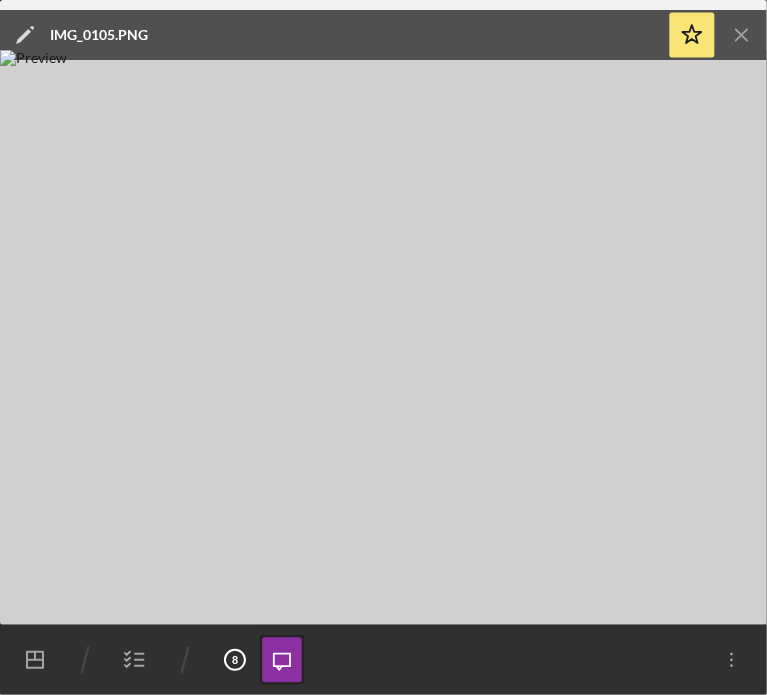 click on "Icon/Menu Close" 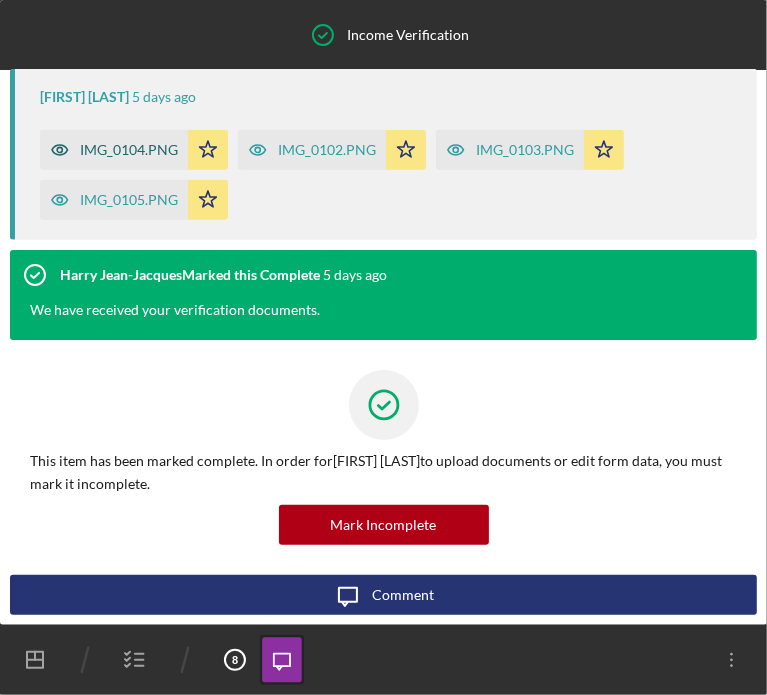 click on "IMG_0104.PNG" at bounding box center [129, 150] 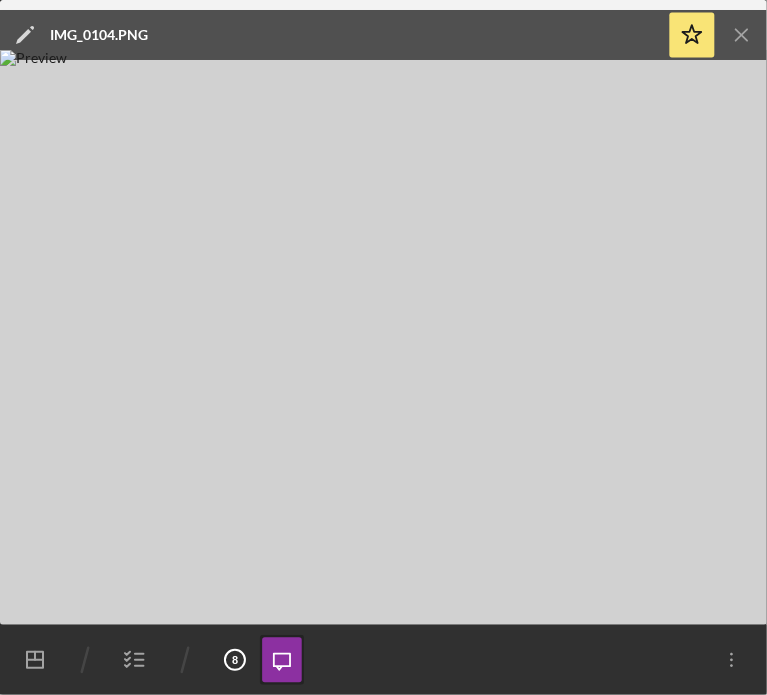 click at bounding box center [383, 337] 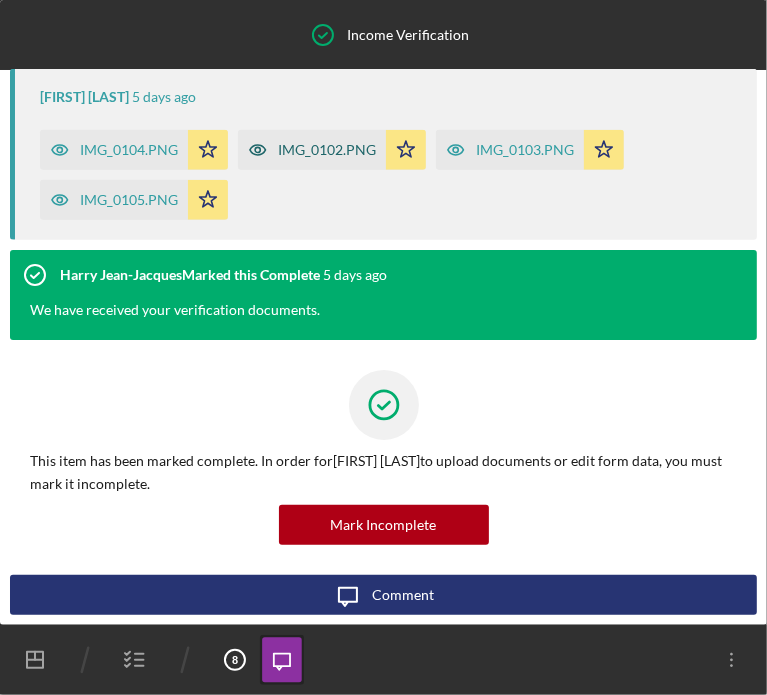click on "IMG_0102.PNG" at bounding box center [312, 150] 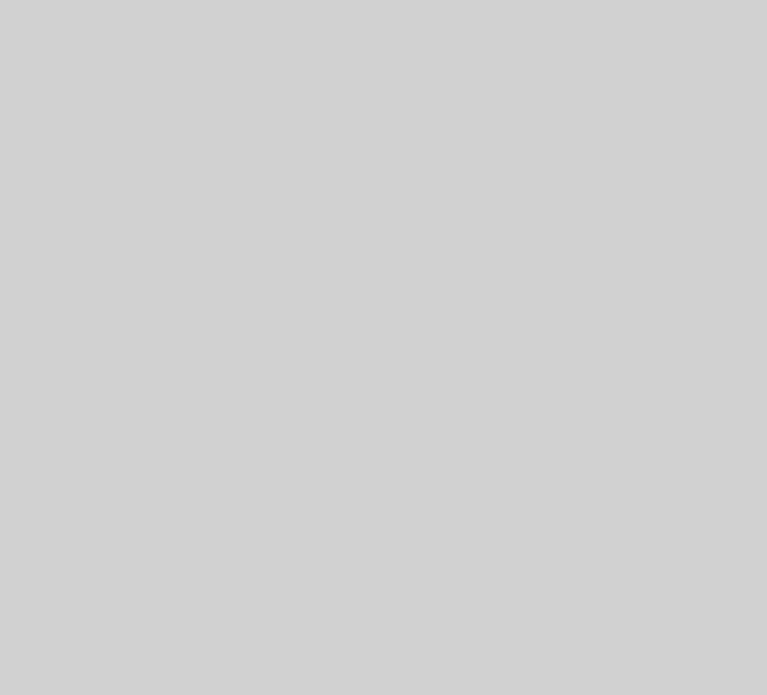 click at bounding box center [383, 337] 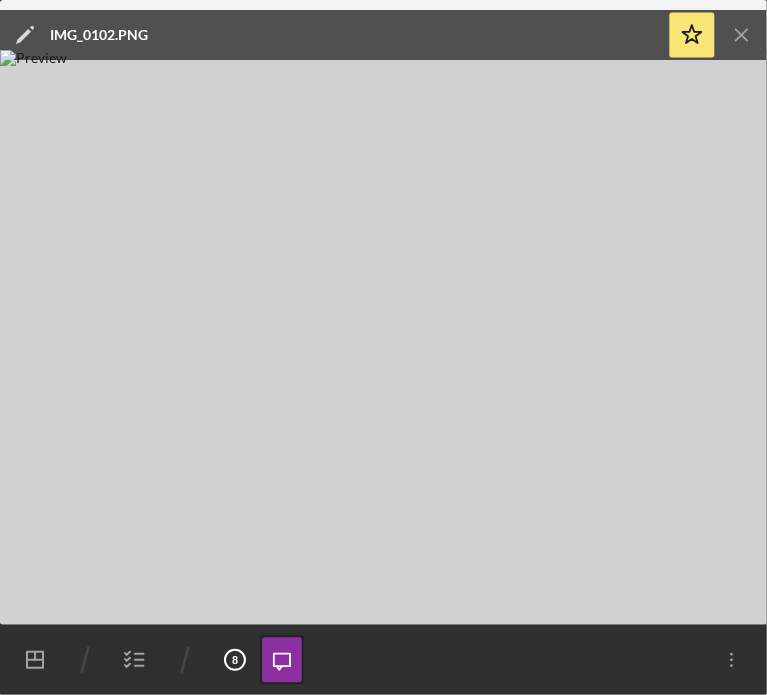 click on "Icon/Menu Close" 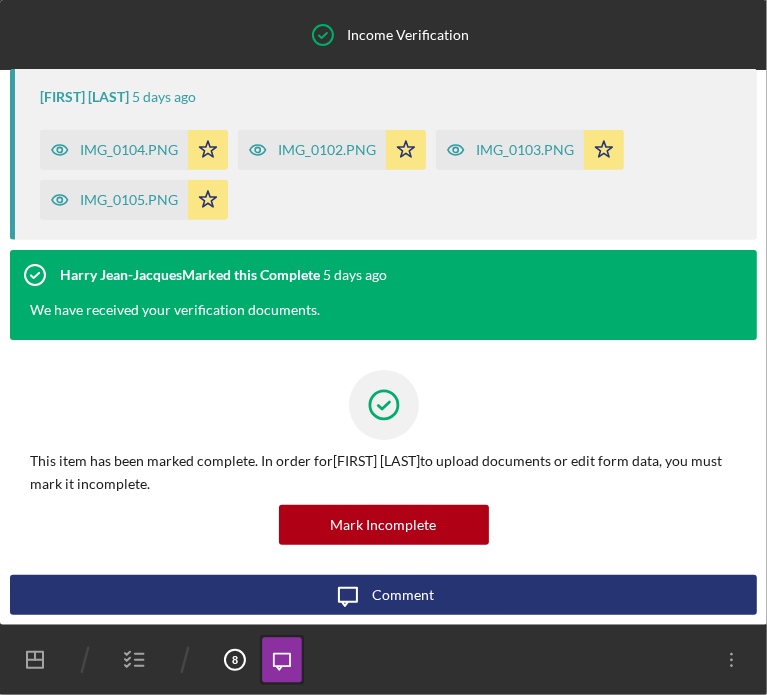 click on "IMG_0103.PNG" at bounding box center [525, 150] 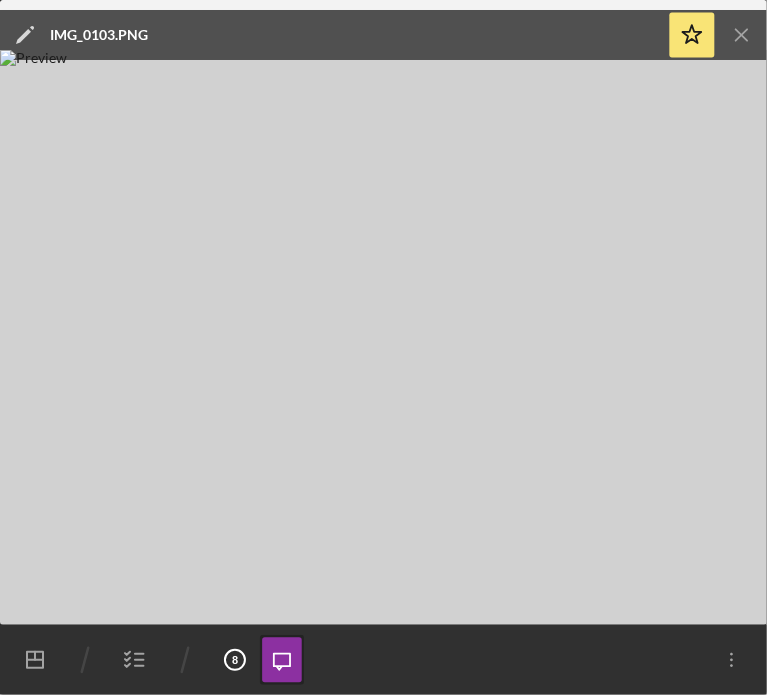 click on "Icon/Menu Close" 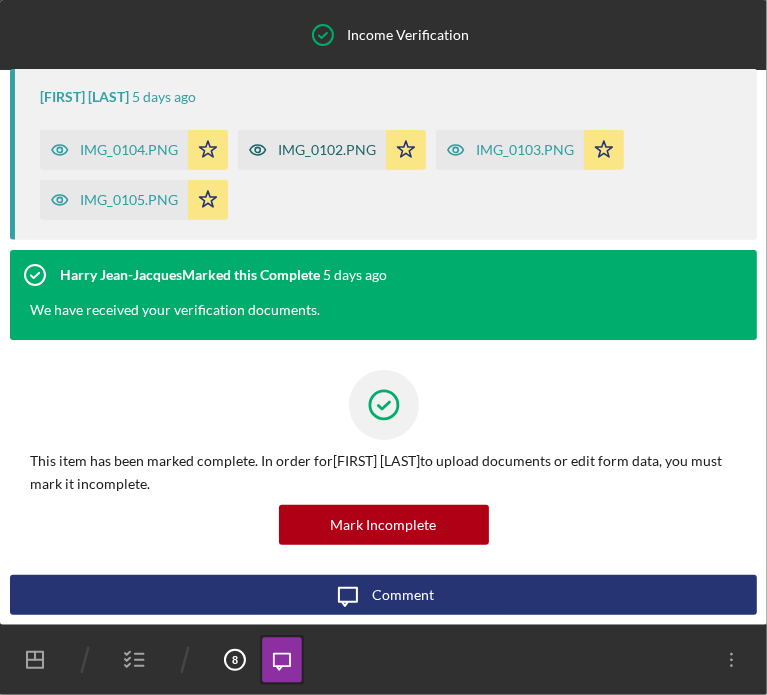 click on "IMG_0102.PNG" at bounding box center (327, 150) 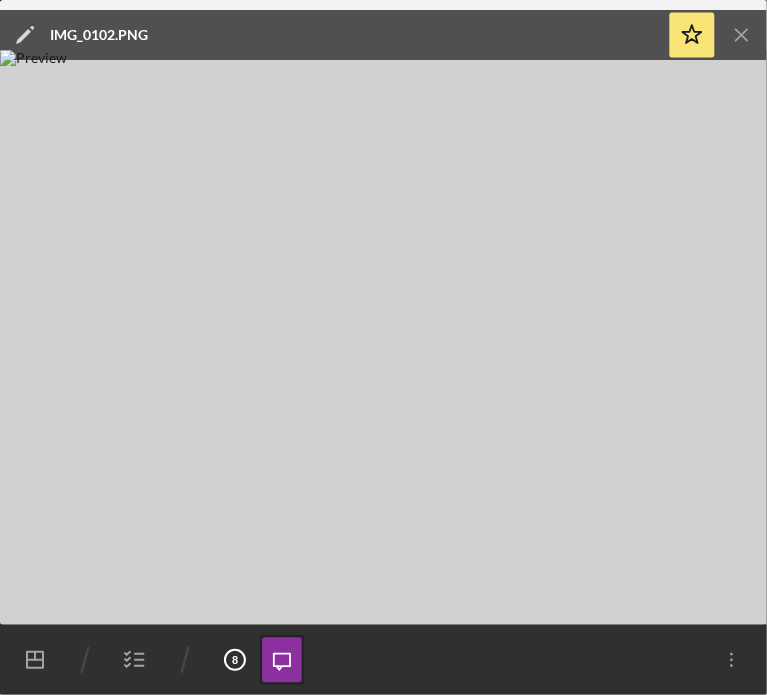 click on "Icon/Menu Close" 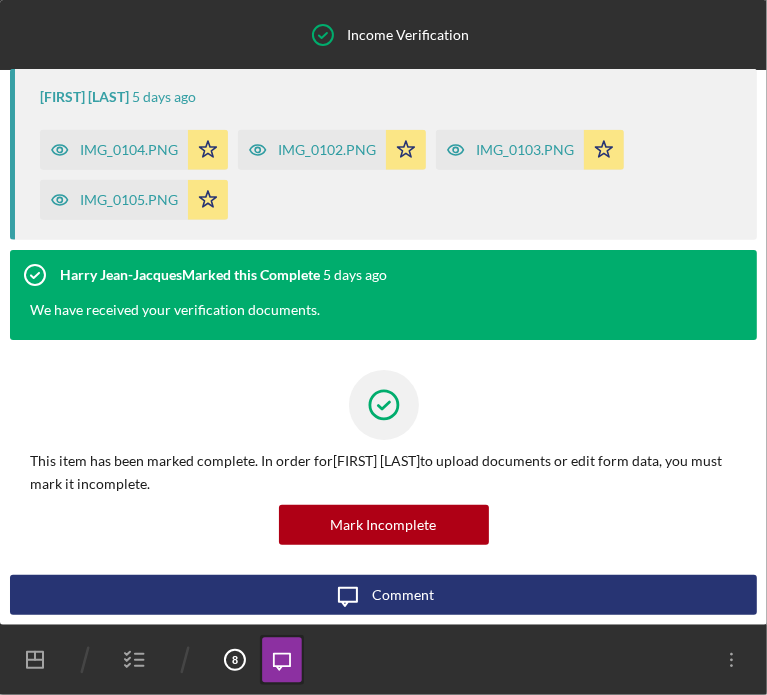 click 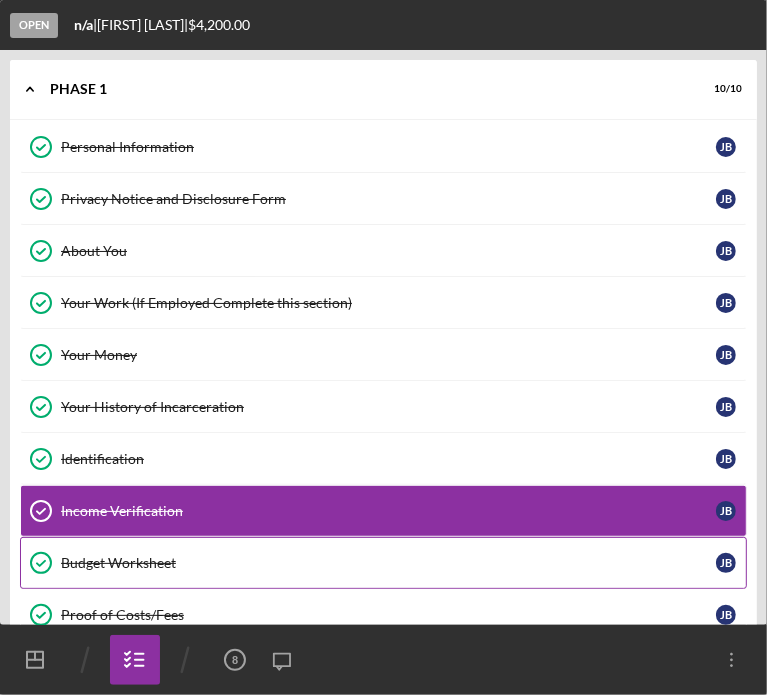 click on "Budget Worksheet" at bounding box center (388, 563) 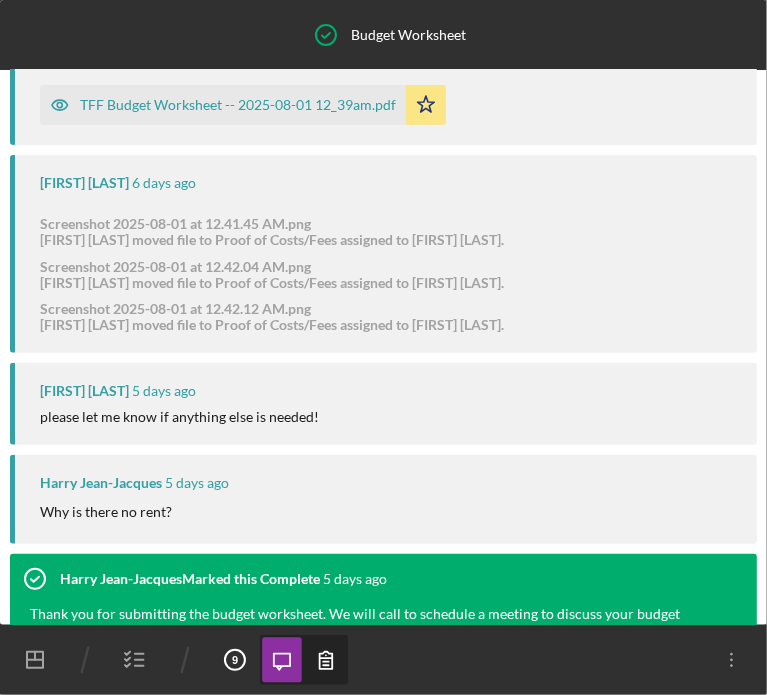 scroll, scrollTop: 105, scrollLeft: 0, axis: vertical 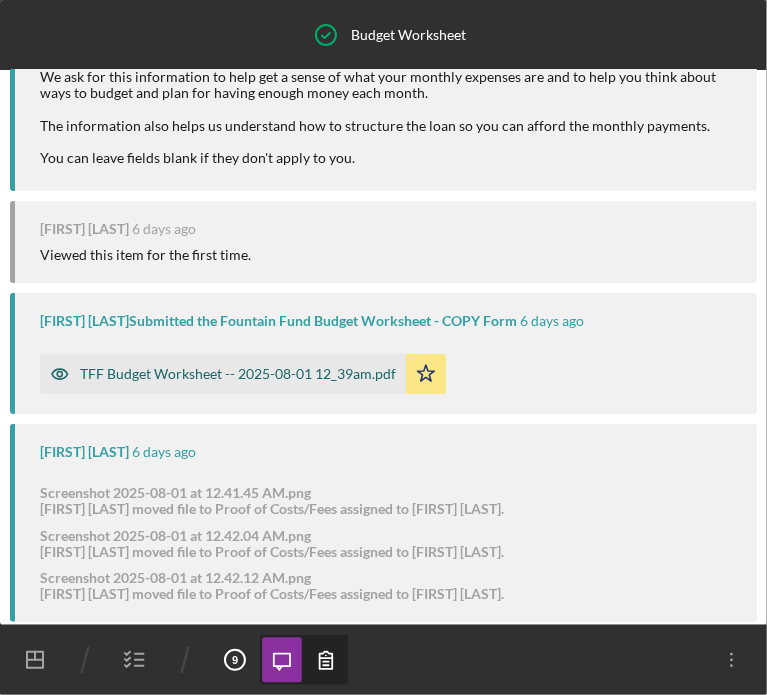 click on "TFF Budget Worksheet -- 2025-08-01 12_39am.pdf" at bounding box center (238, 374) 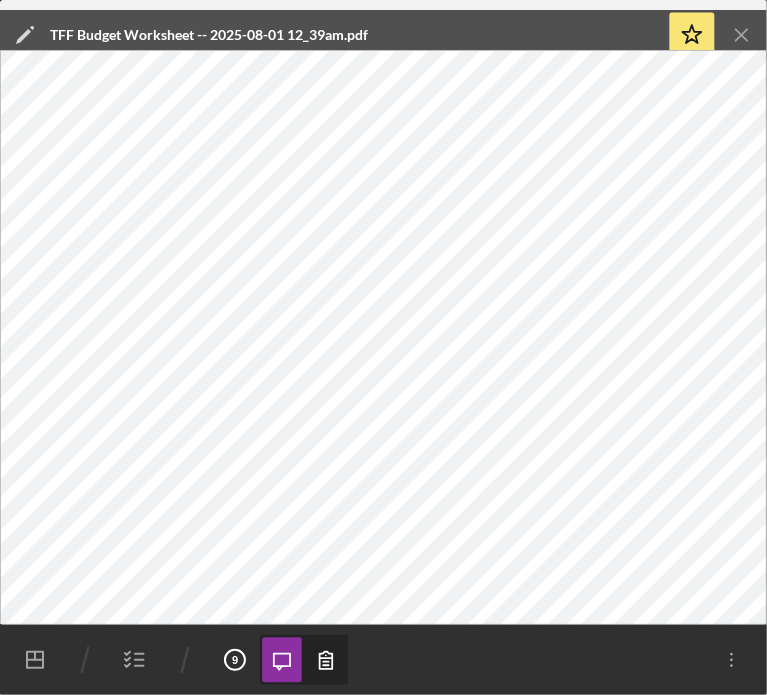 click 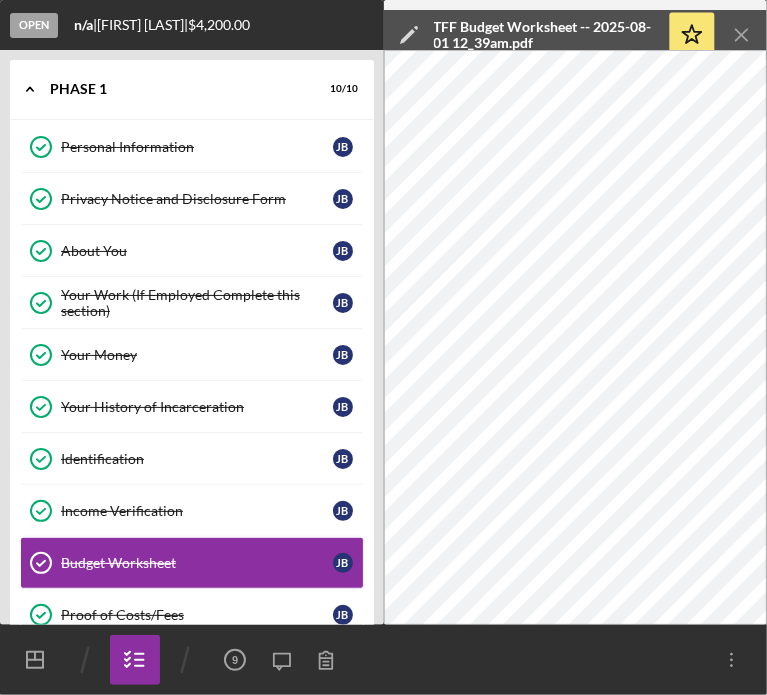 click on "Icon/Menu Close" 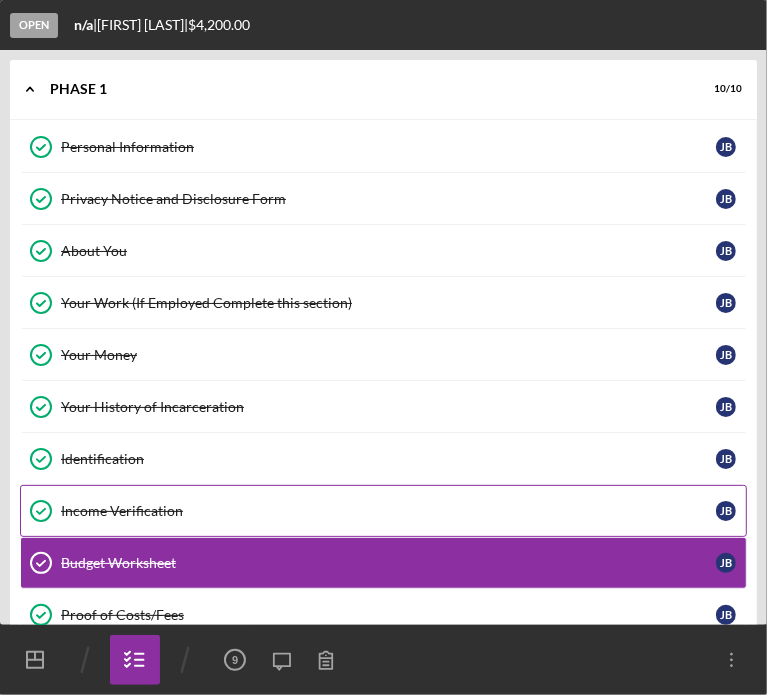 click on "Income Verification" at bounding box center [388, 511] 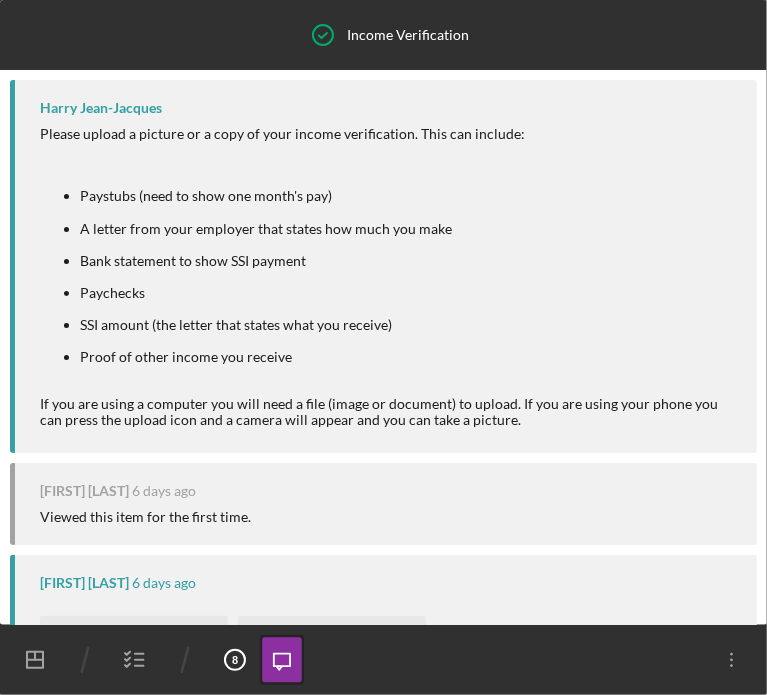 scroll, scrollTop: 878, scrollLeft: 0, axis: vertical 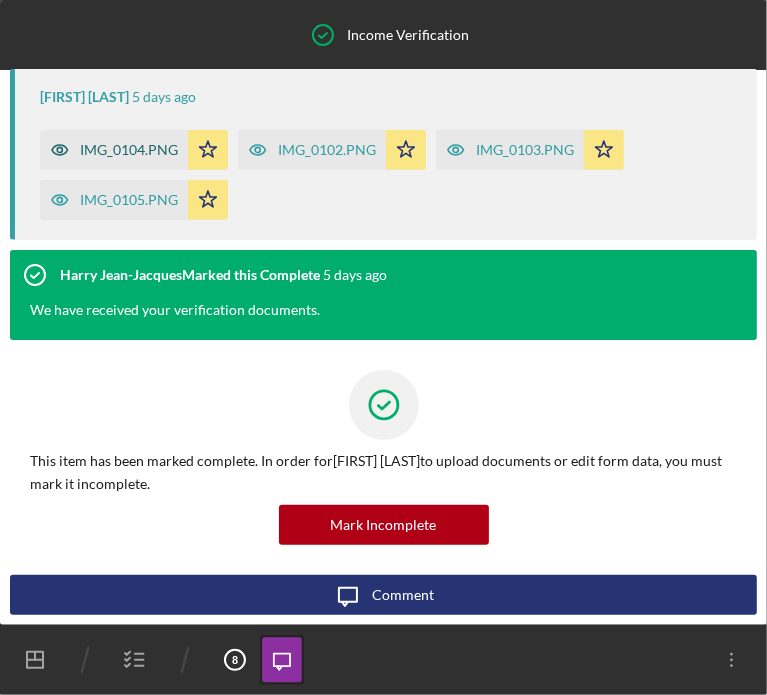 click on "IMG_0104.PNG" at bounding box center (129, 150) 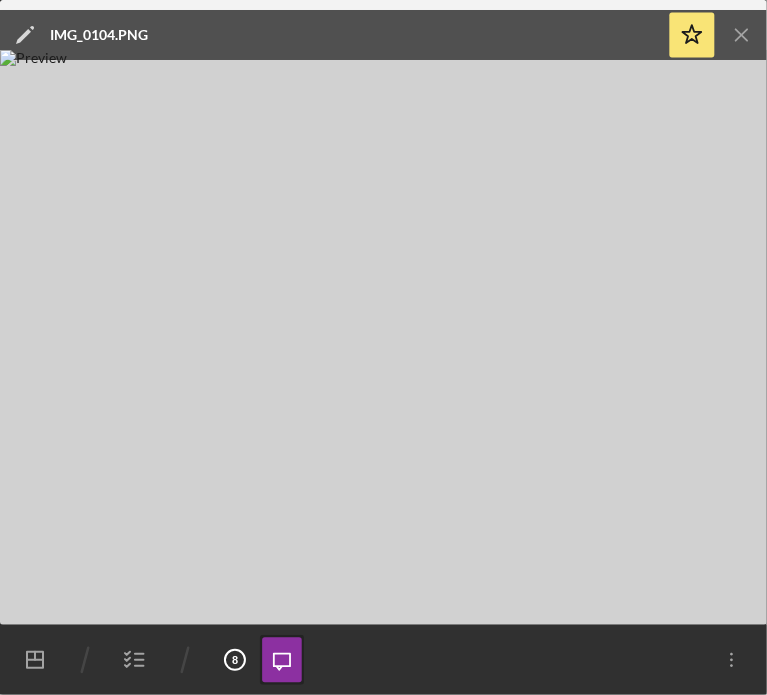 click 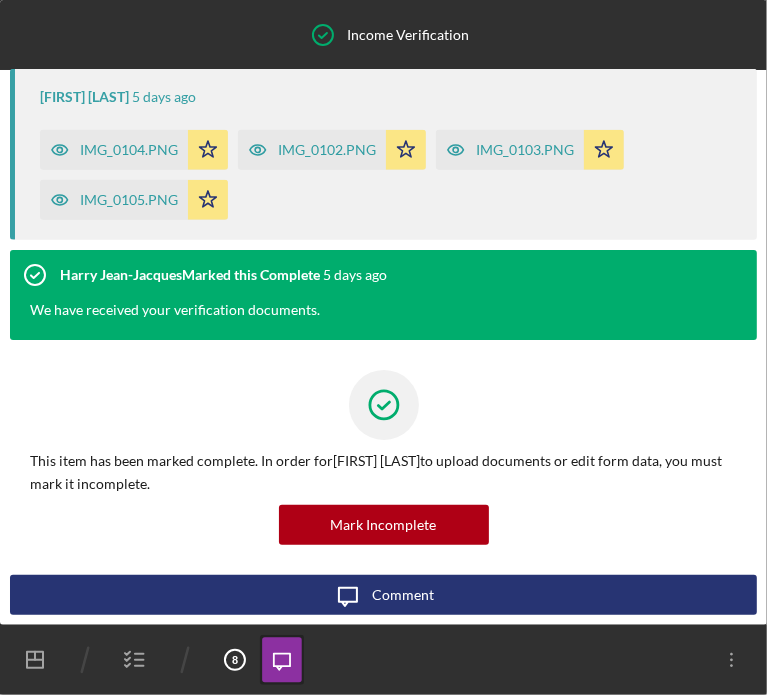 click 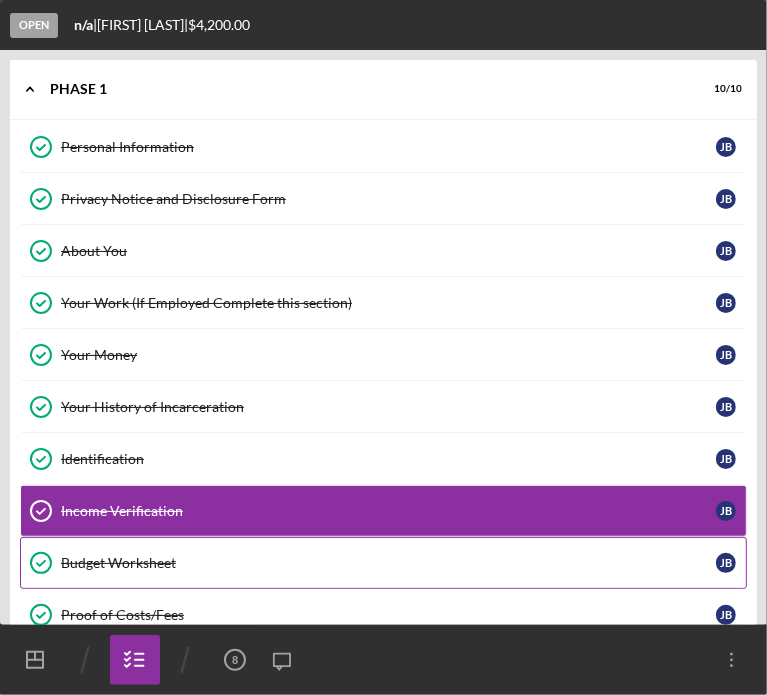click on "Budget Worksheet" at bounding box center (388, 563) 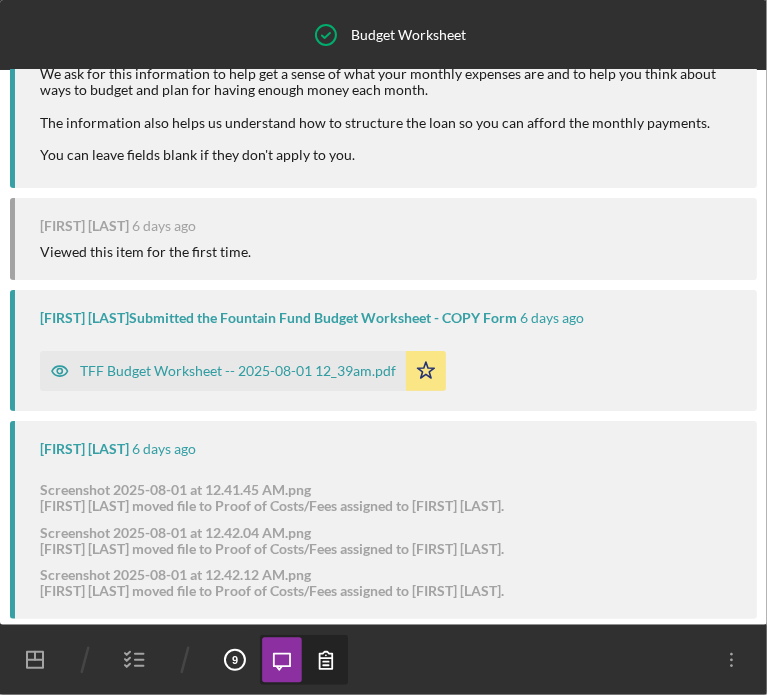 scroll, scrollTop: 105, scrollLeft: 0, axis: vertical 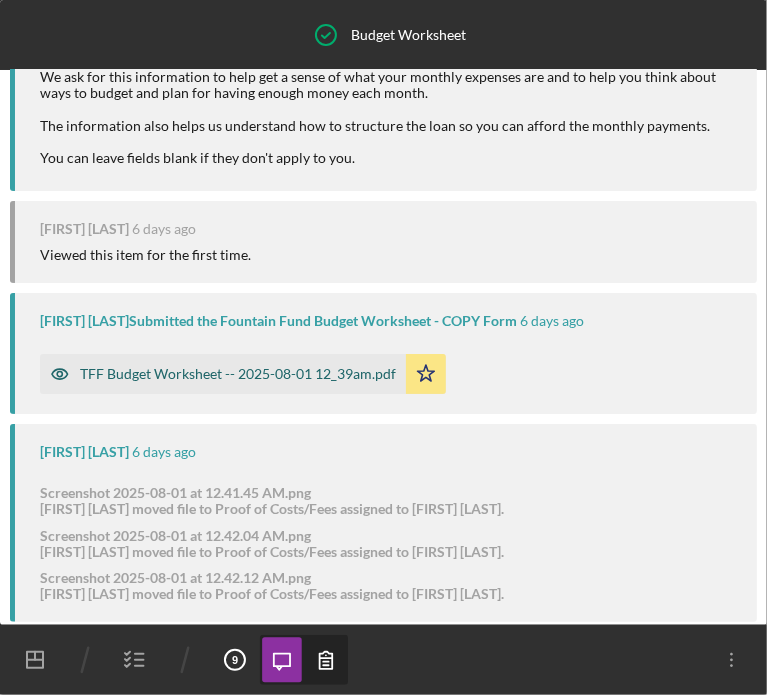 click on "TFF Budget Worksheet -- 2025-08-01 12_39am.pdf" at bounding box center (223, 374) 